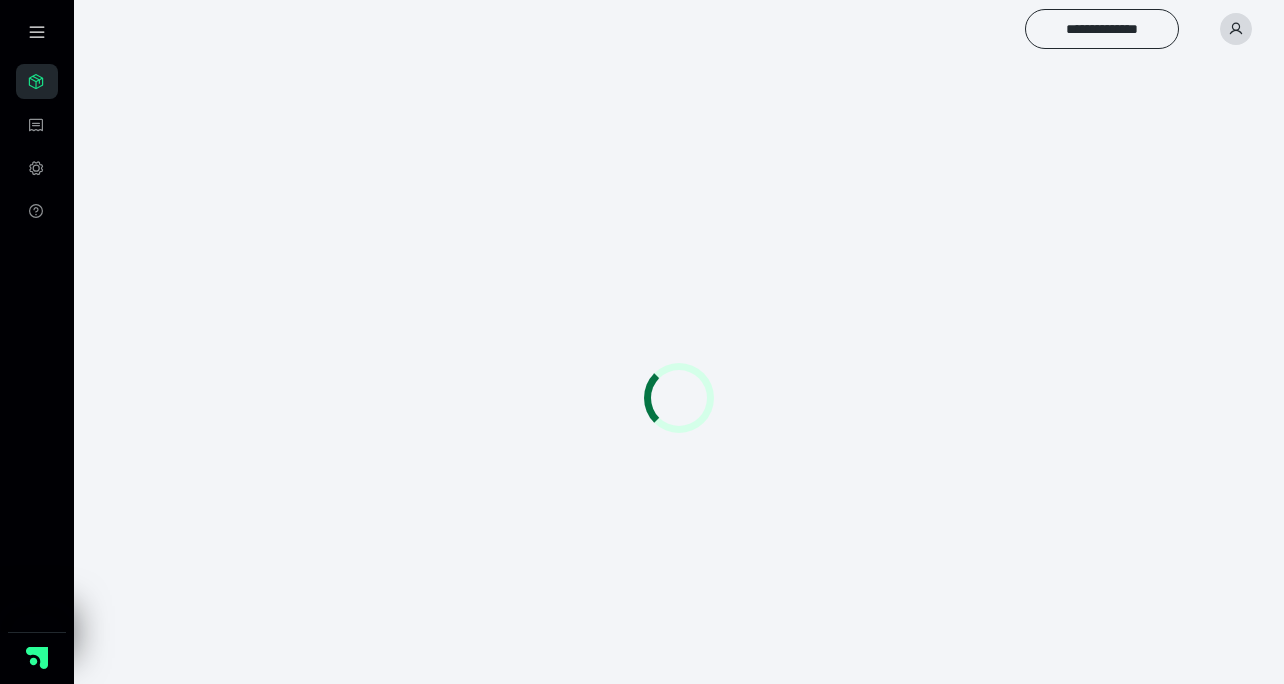 scroll, scrollTop: 0, scrollLeft: 0, axis: both 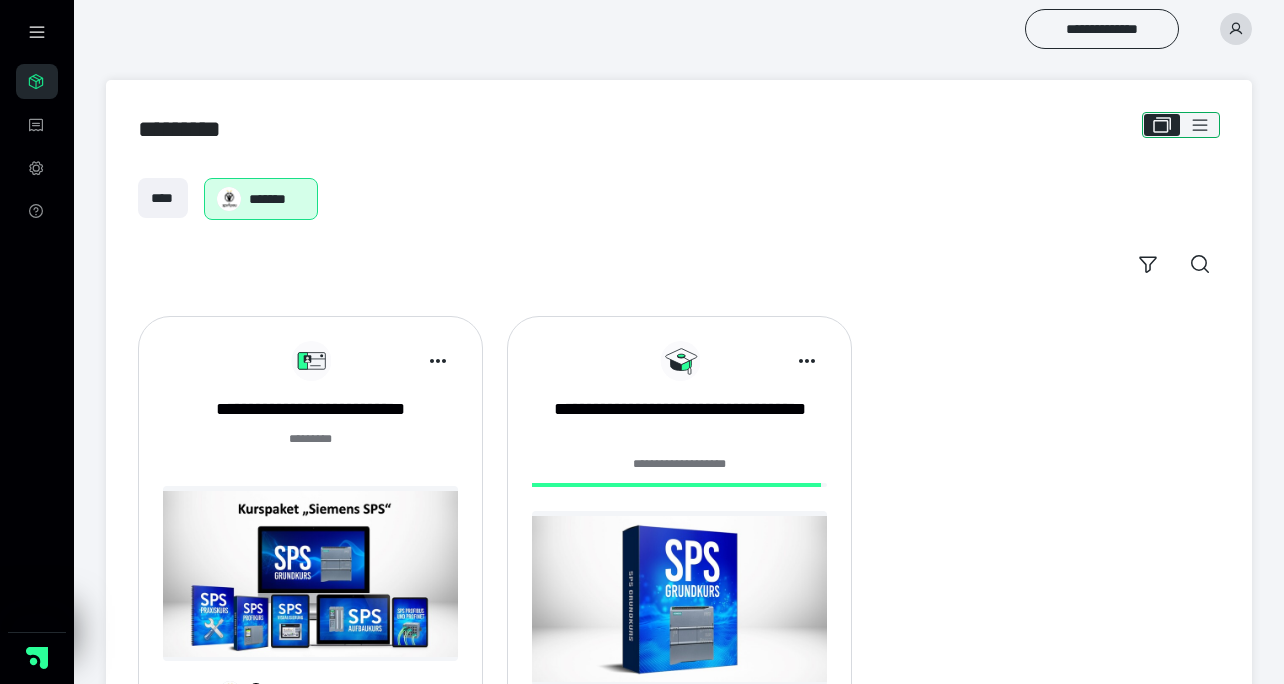 click at bounding box center (1200, 125) 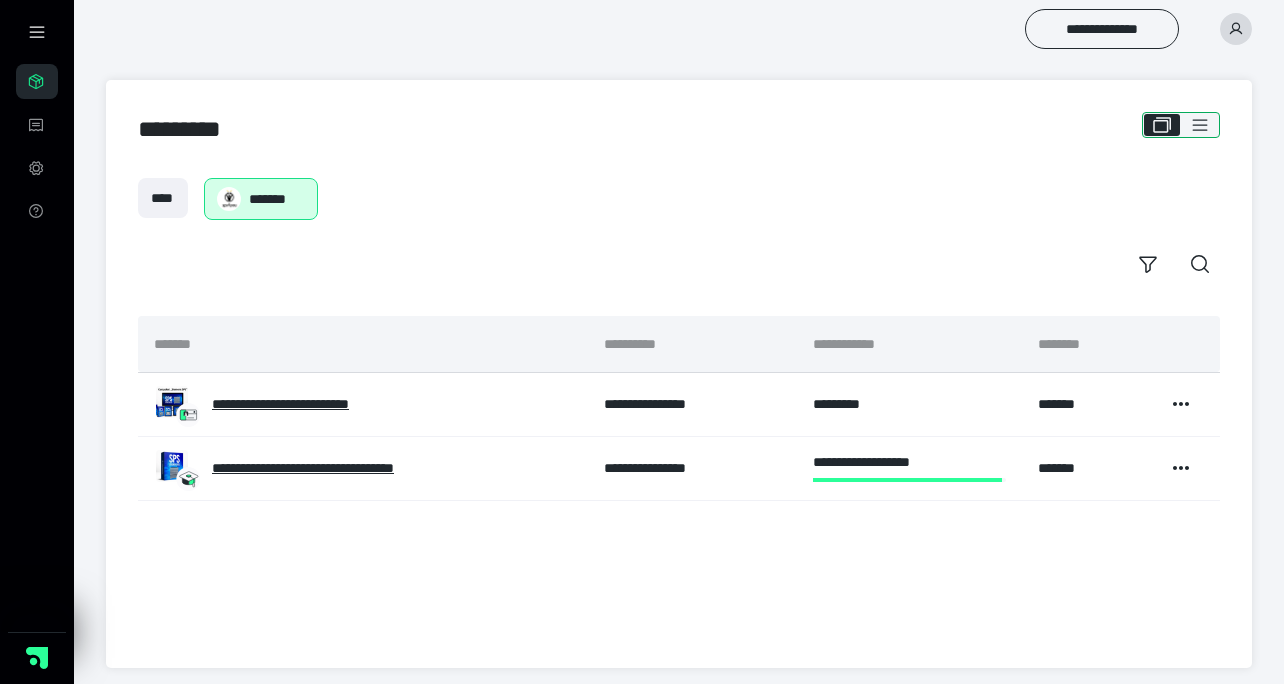 click 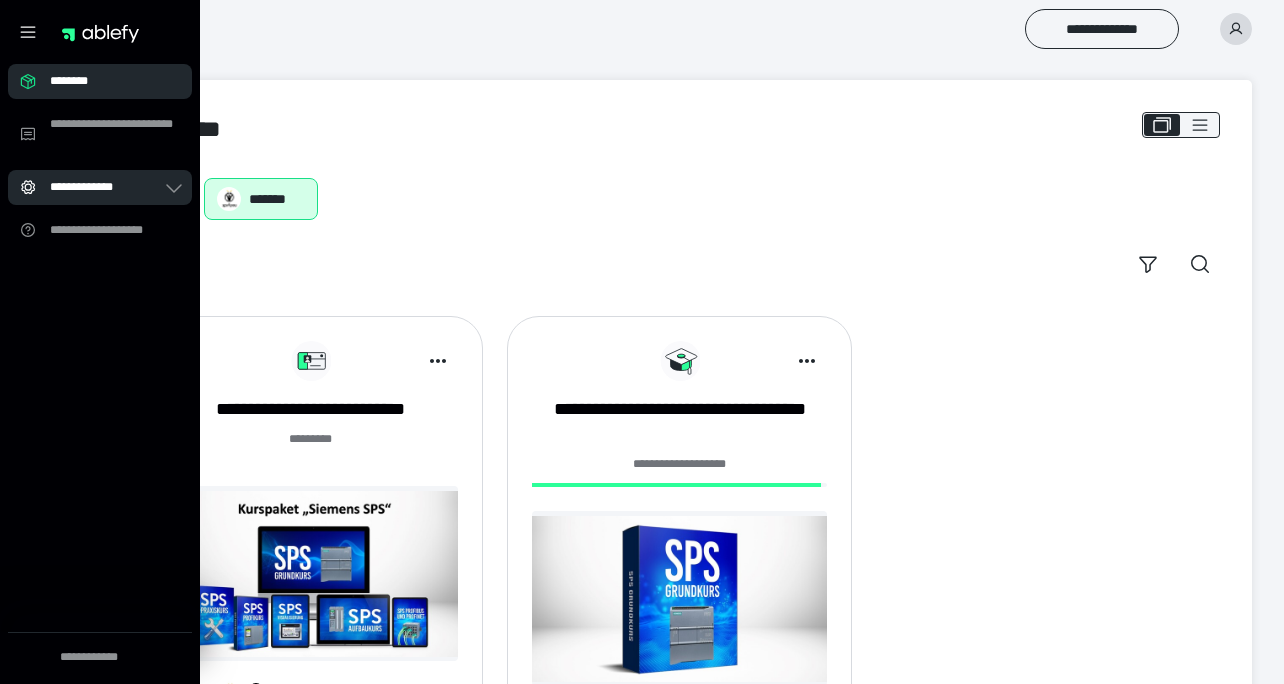 click on "**********" at bounding box center [92, 187] 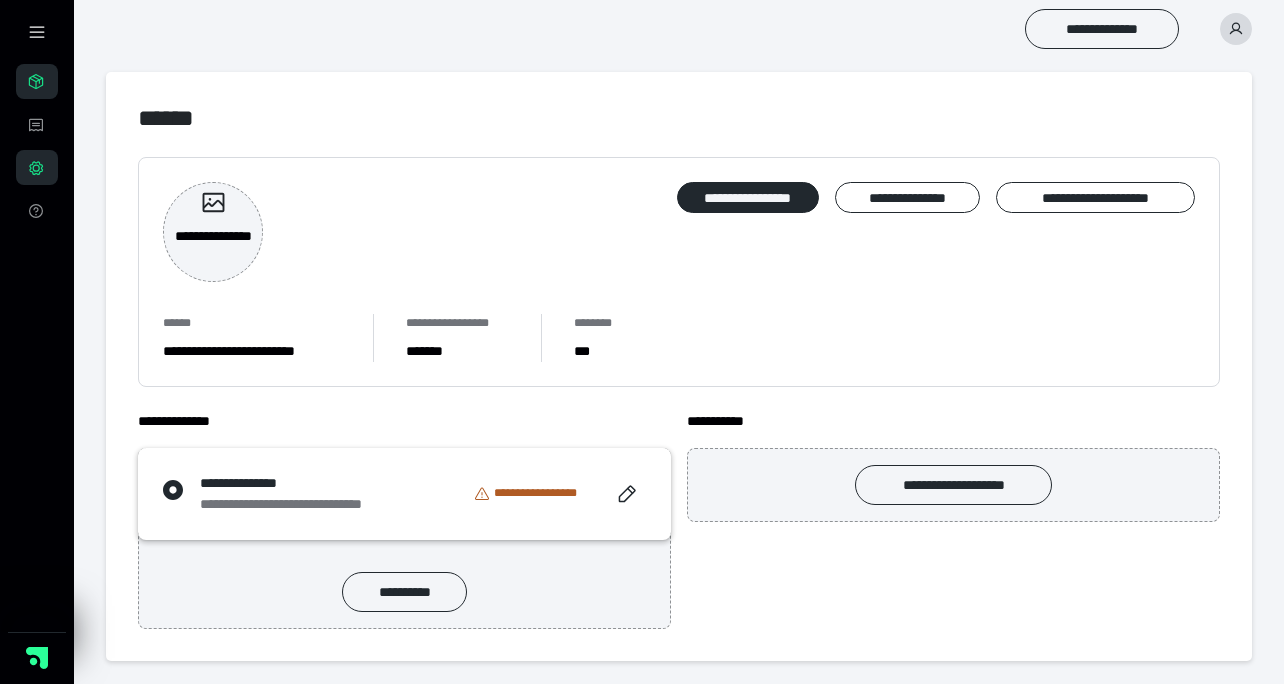 scroll, scrollTop: 0, scrollLeft: 0, axis: both 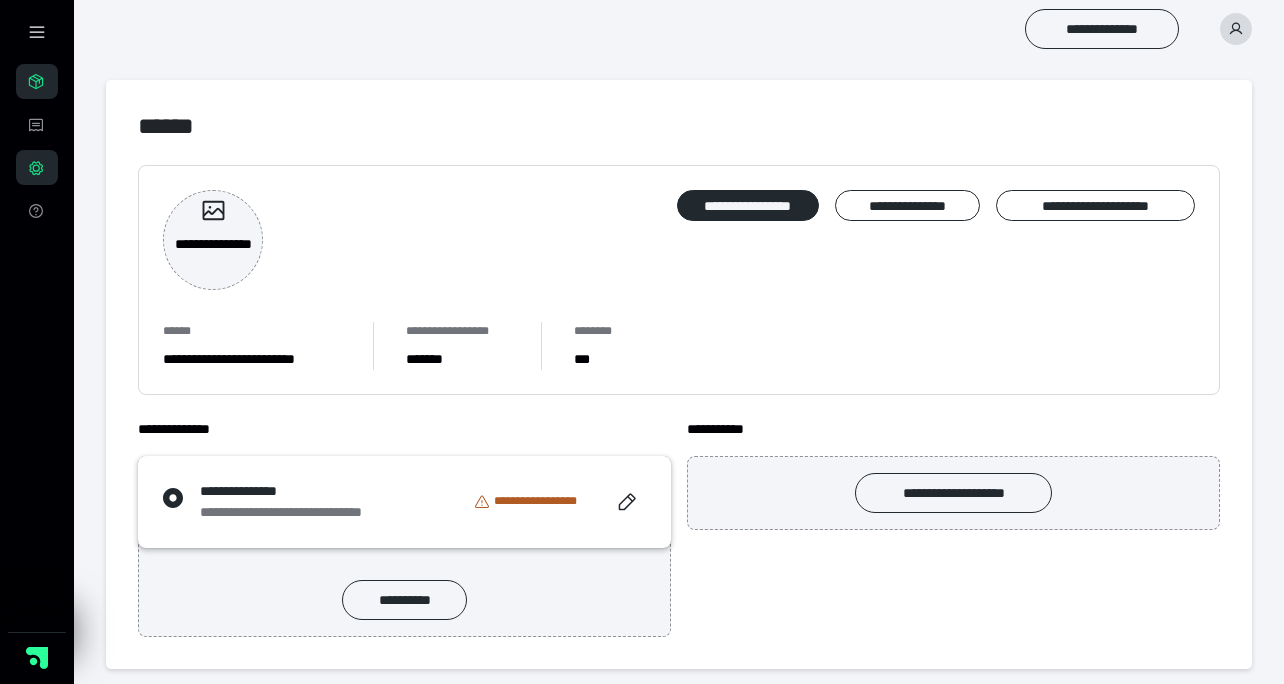 click 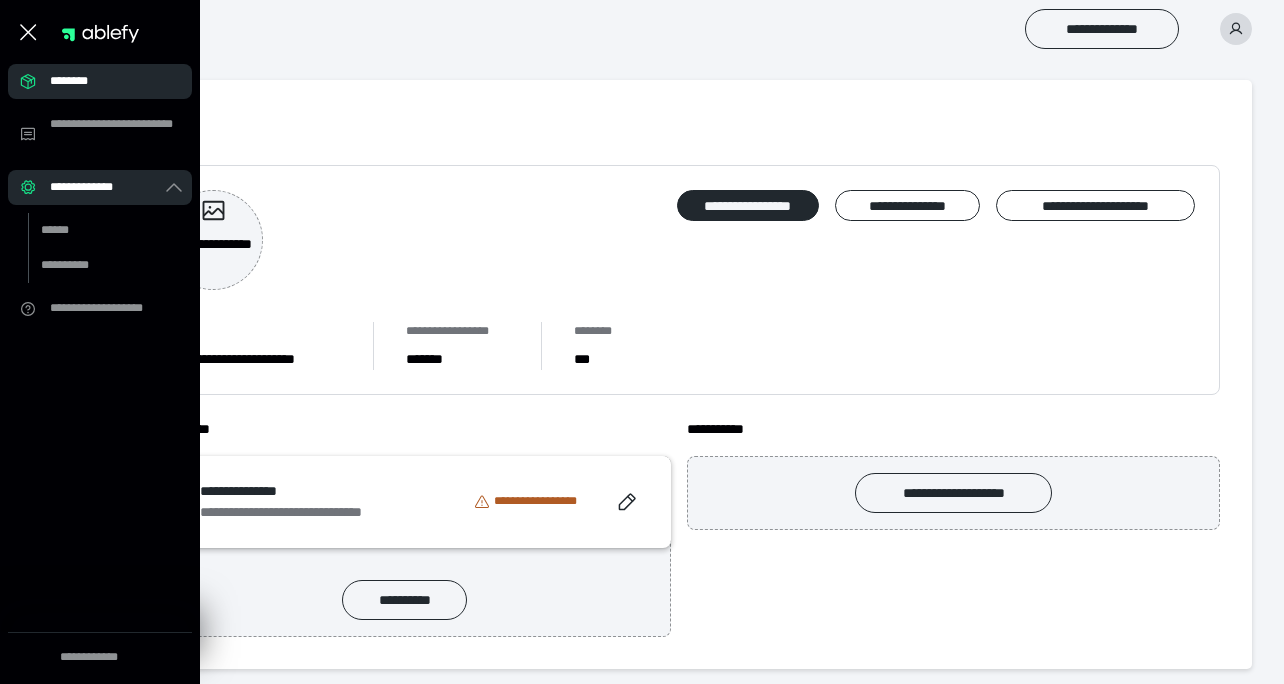 click on "********" at bounding box center [106, 81] 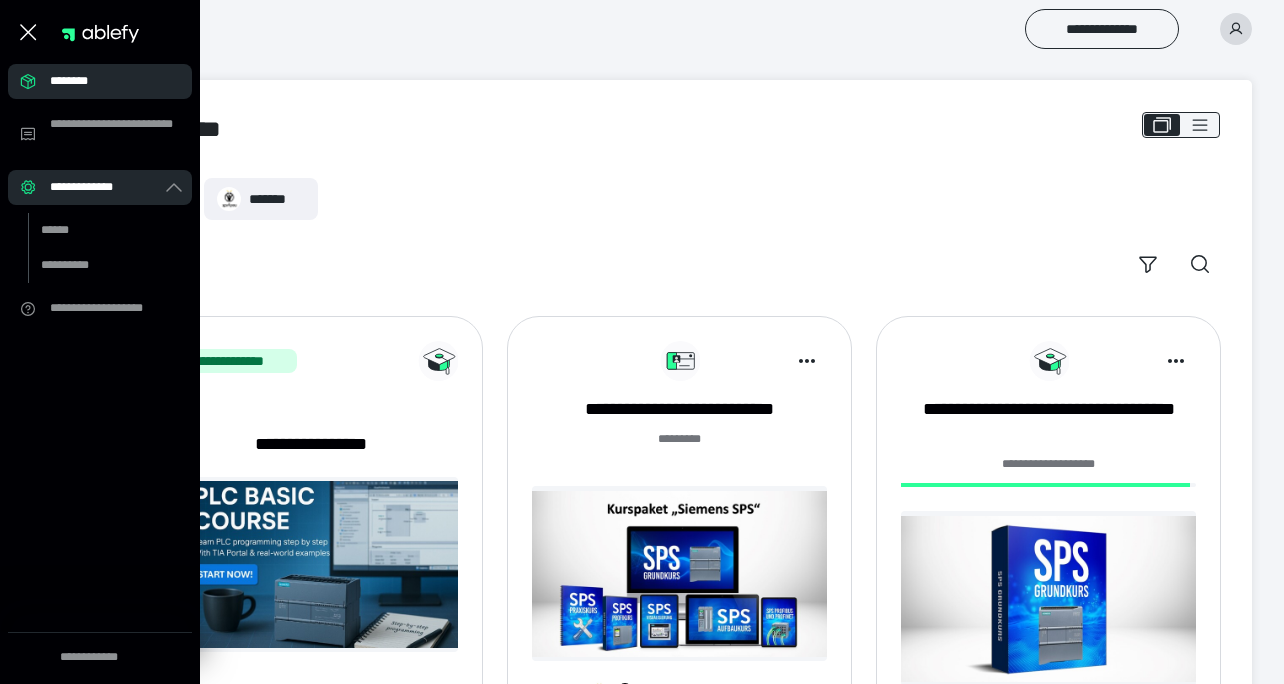 click on "**********" at bounding box center (679, 431) 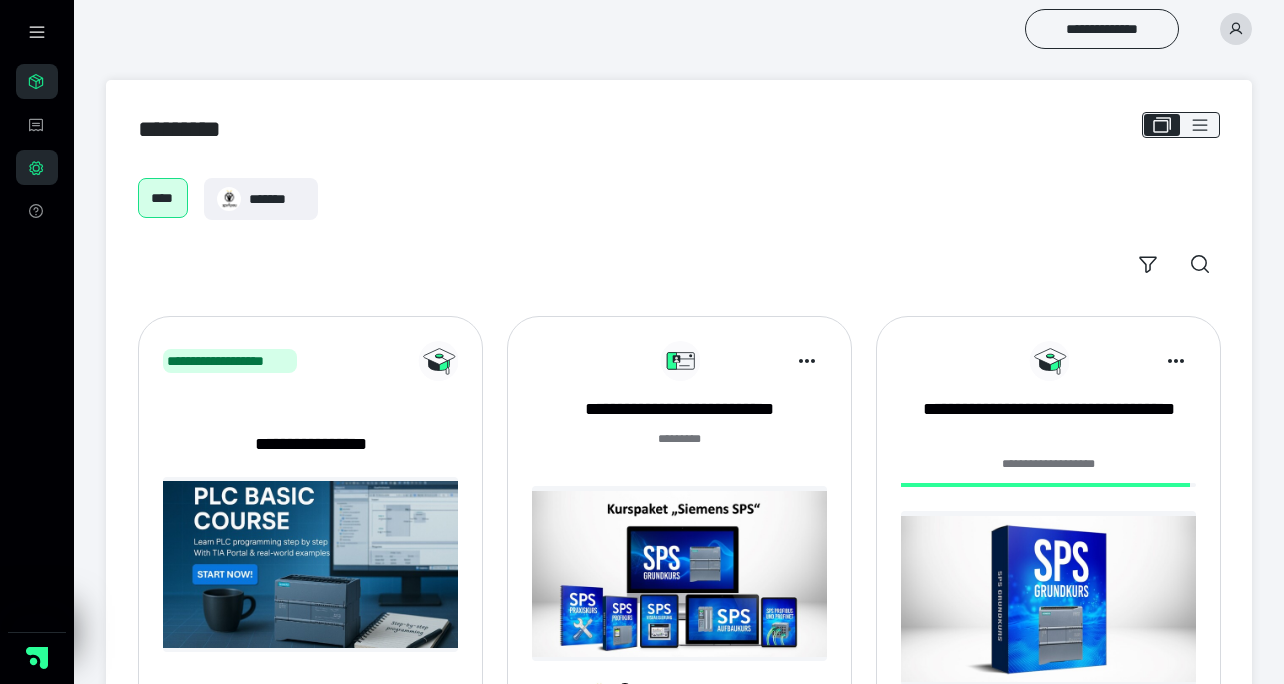 scroll, scrollTop: 122, scrollLeft: 0, axis: vertical 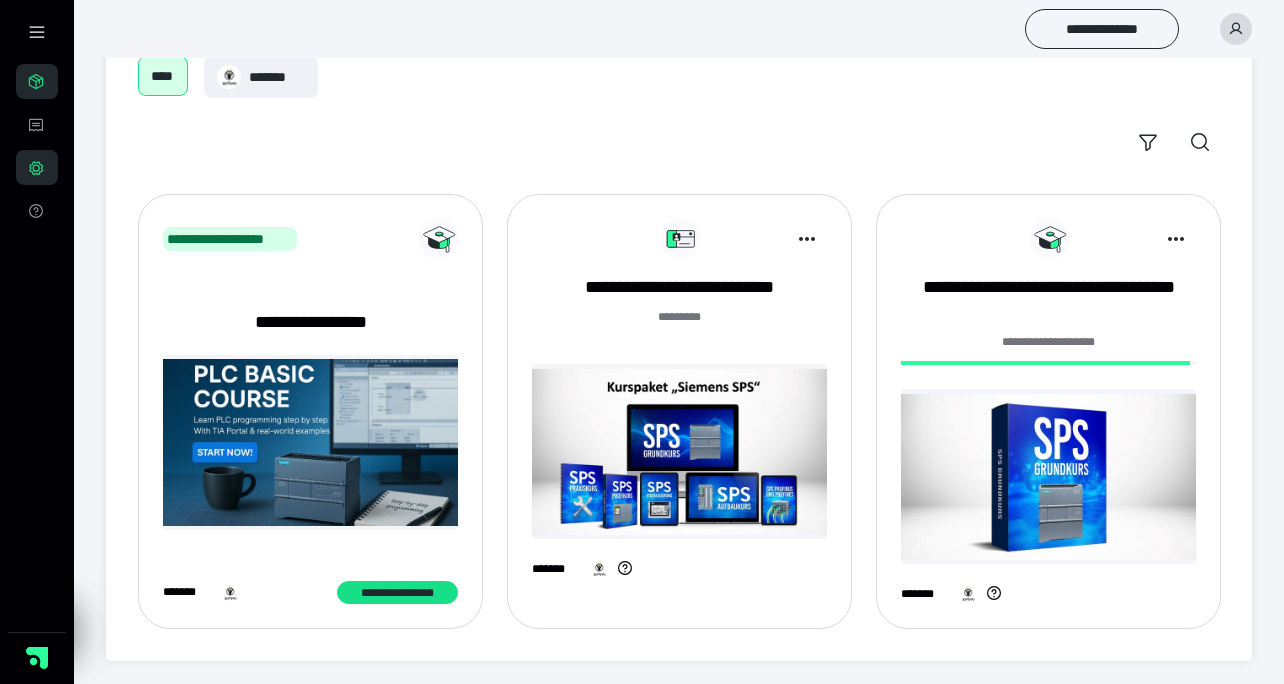 click at bounding box center [310, 442] 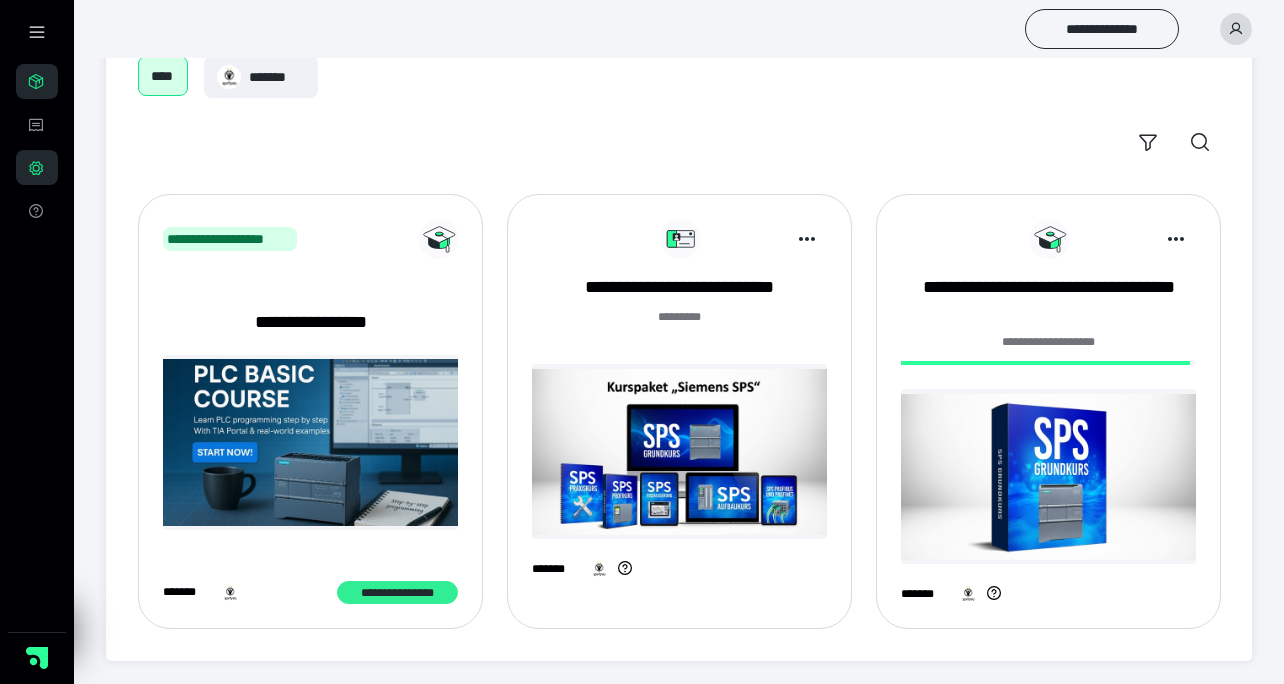 click on "**********" at bounding box center [397, 593] 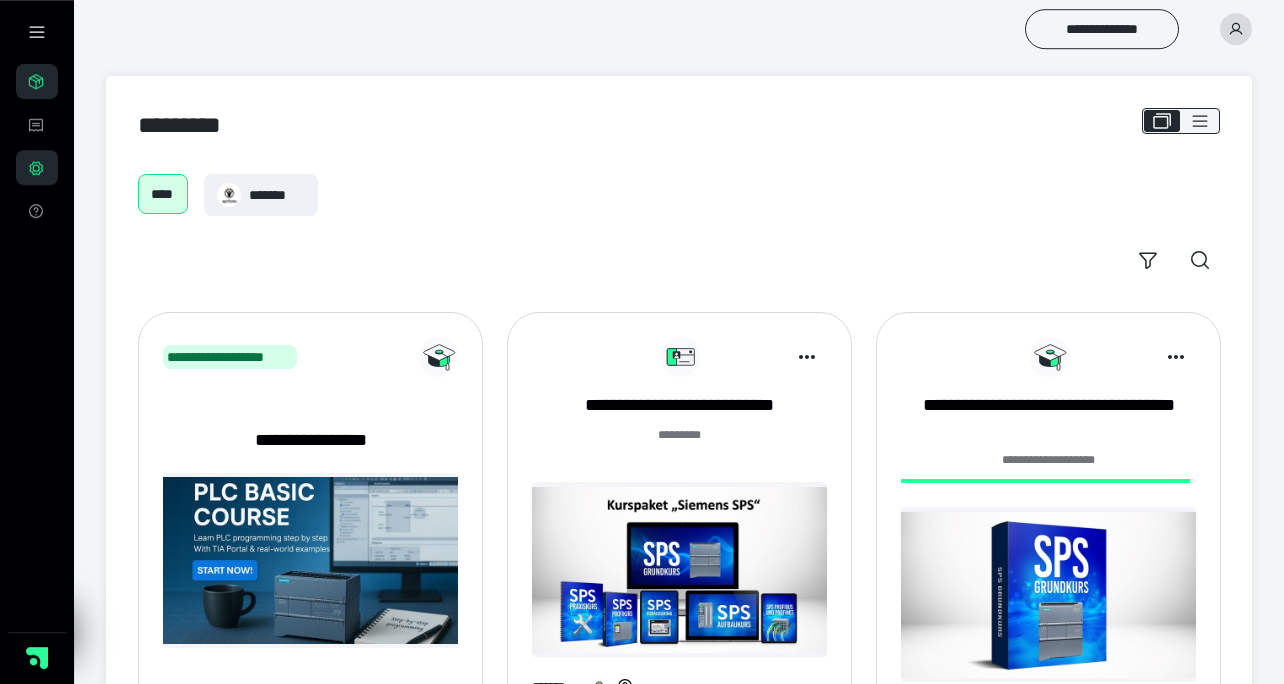 scroll, scrollTop: 0, scrollLeft: 0, axis: both 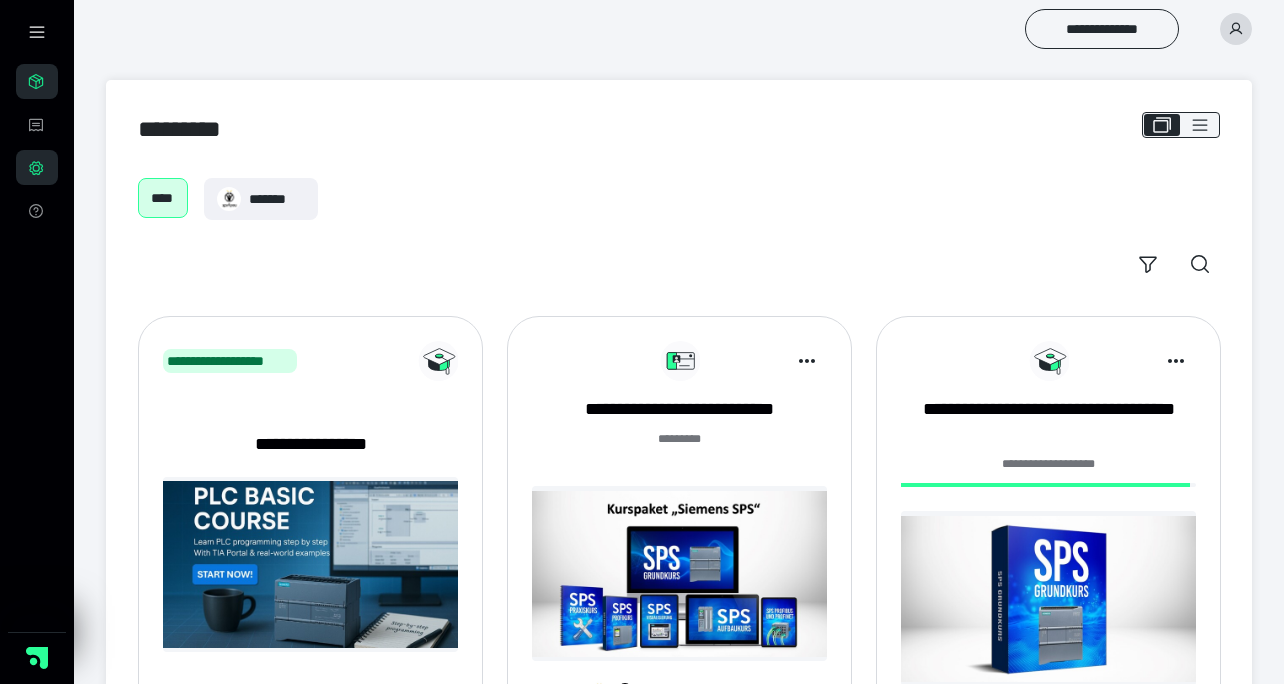 click on "****" at bounding box center [163, 198] 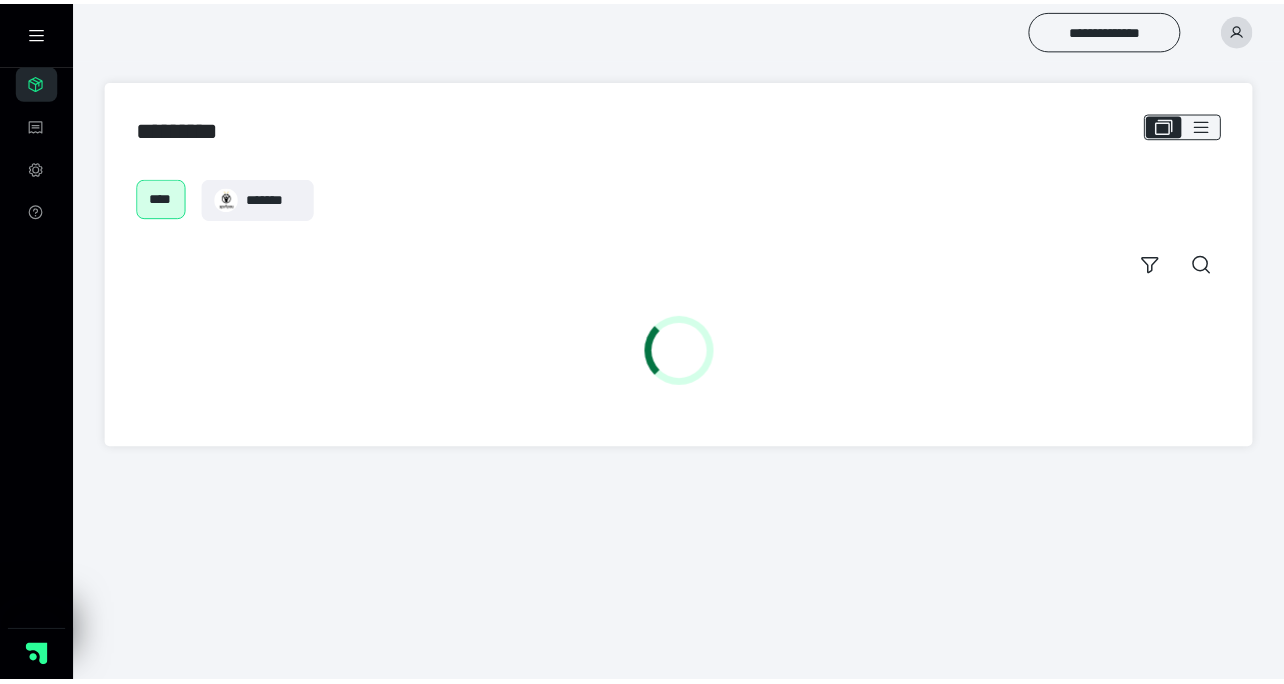 scroll, scrollTop: 0, scrollLeft: 0, axis: both 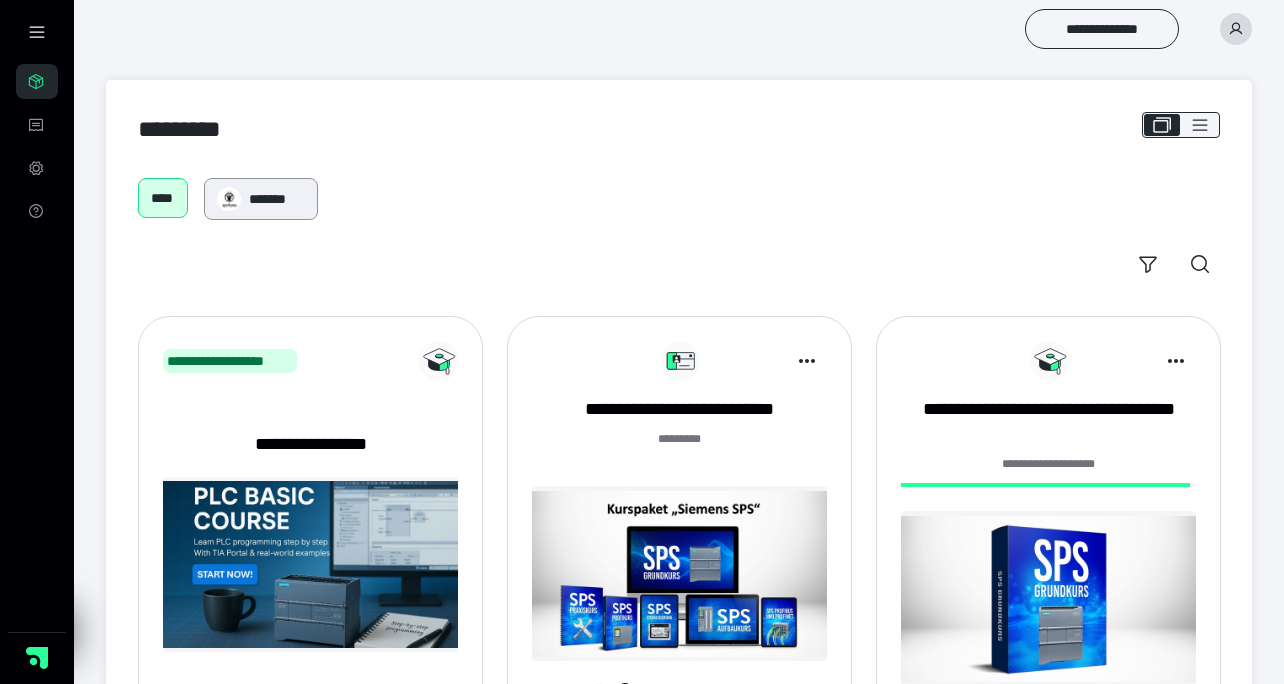click on "*******" at bounding box center (277, 199) 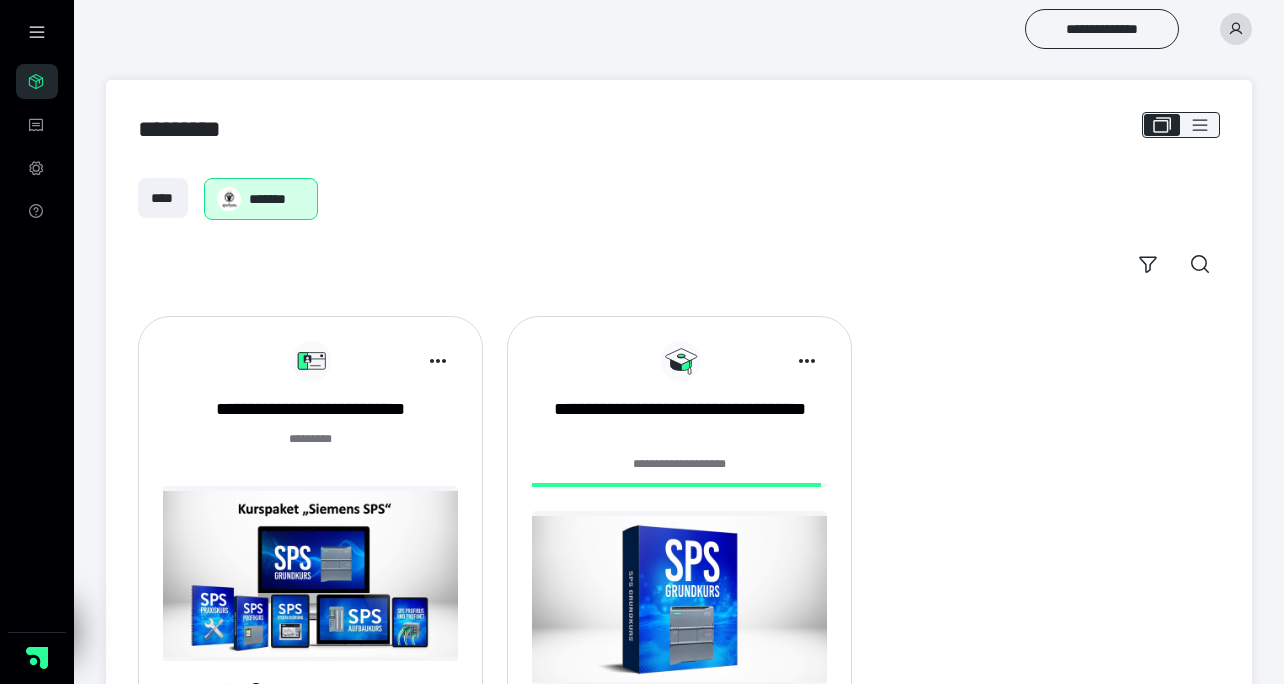 scroll, scrollTop: 122, scrollLeft: 0, axis: vertical 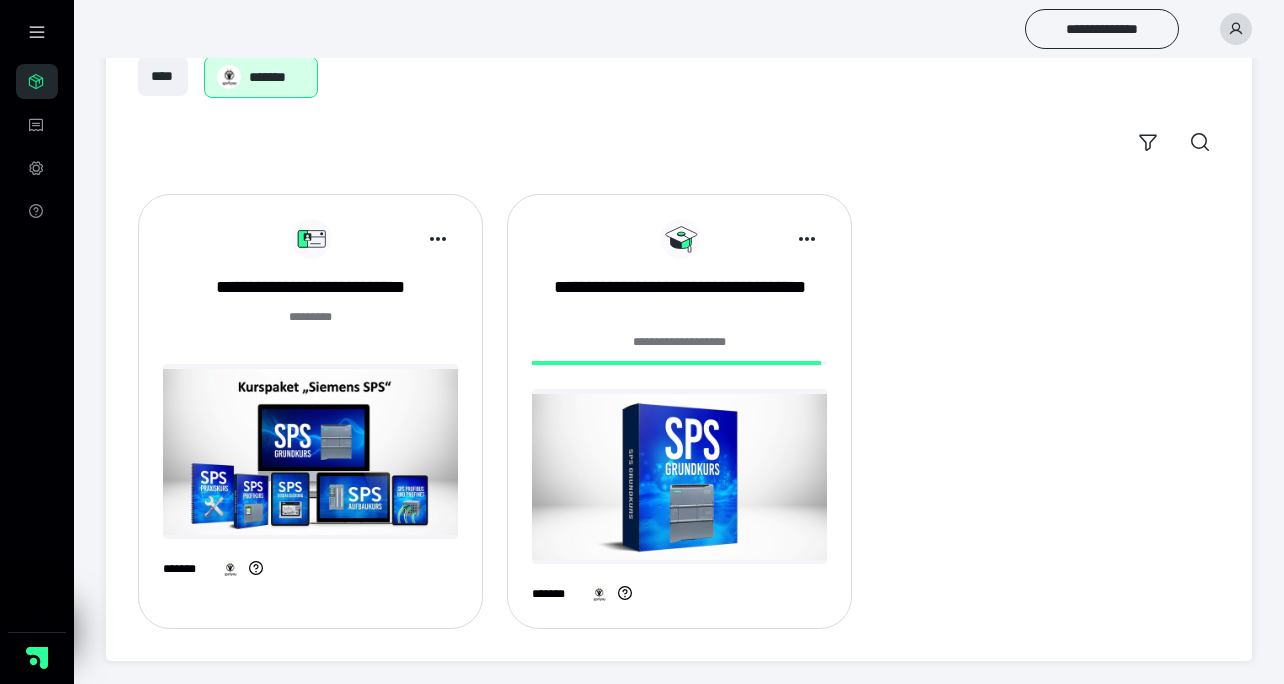 click at bounding box center [310, 451] 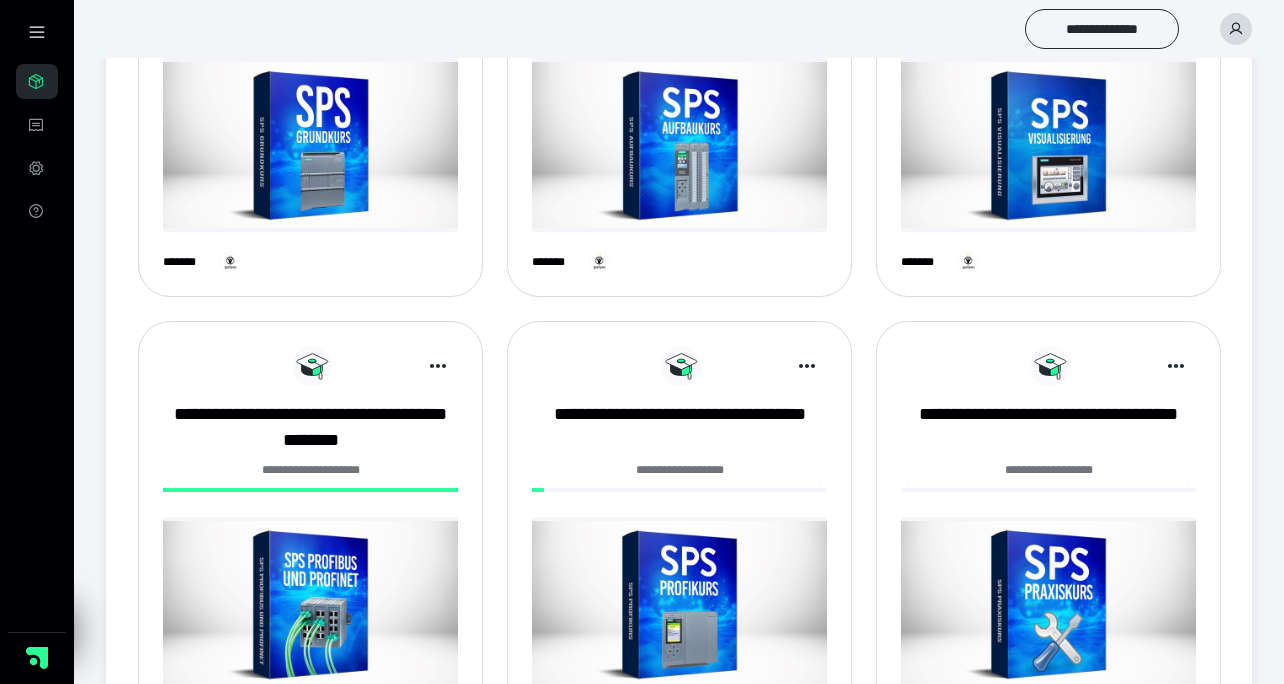 scroll, scrollTop: 0, scrollLeft: 0, axis: both 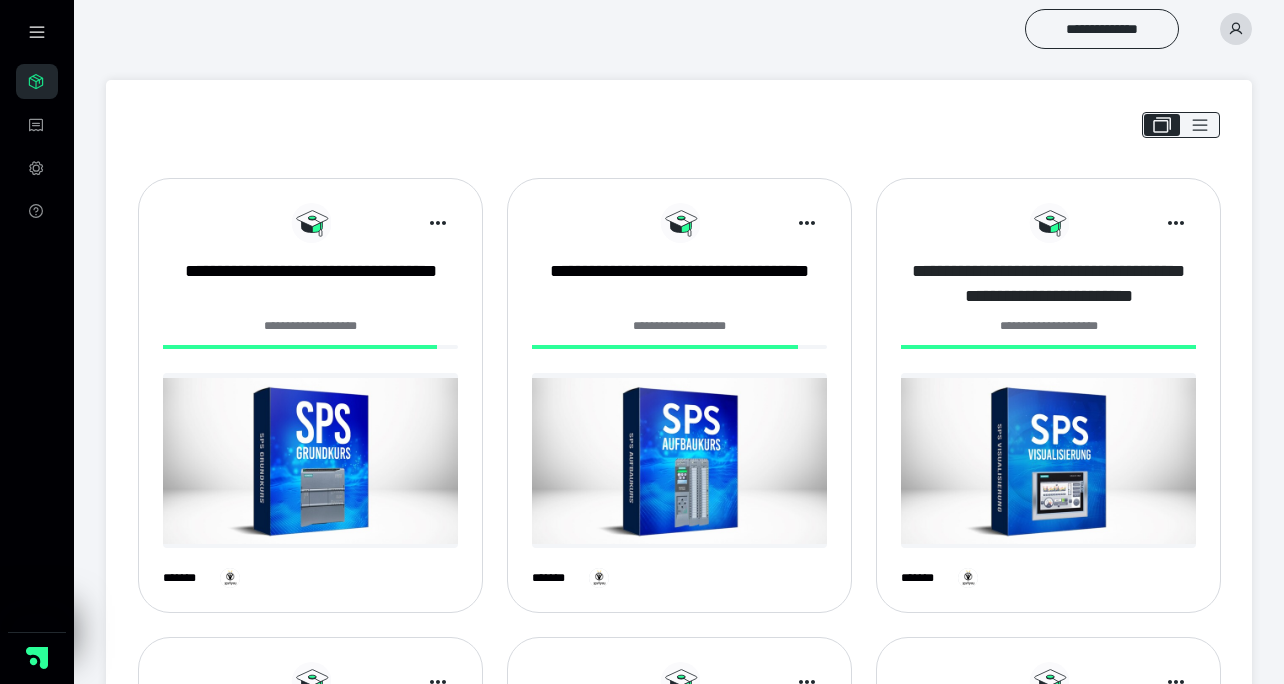click on "**********" at bounding box center [1048, 284] 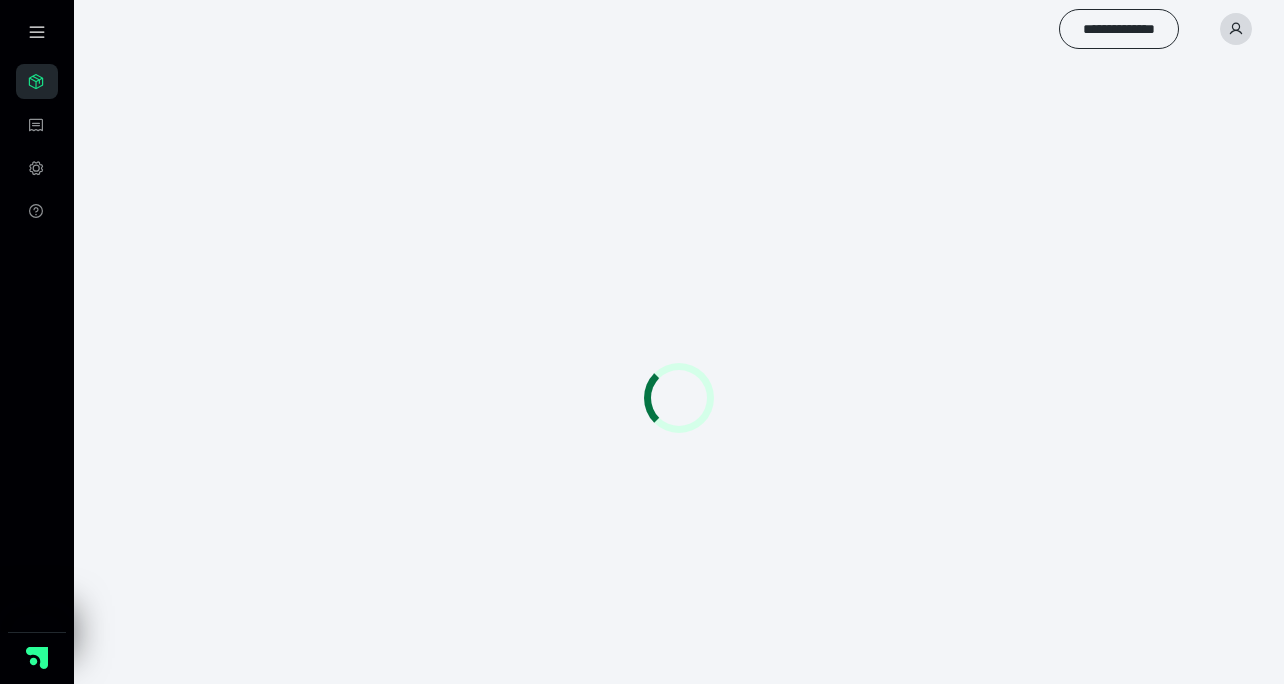 scroll, scrollTop: 0, scrollLeft: 0, axis: both 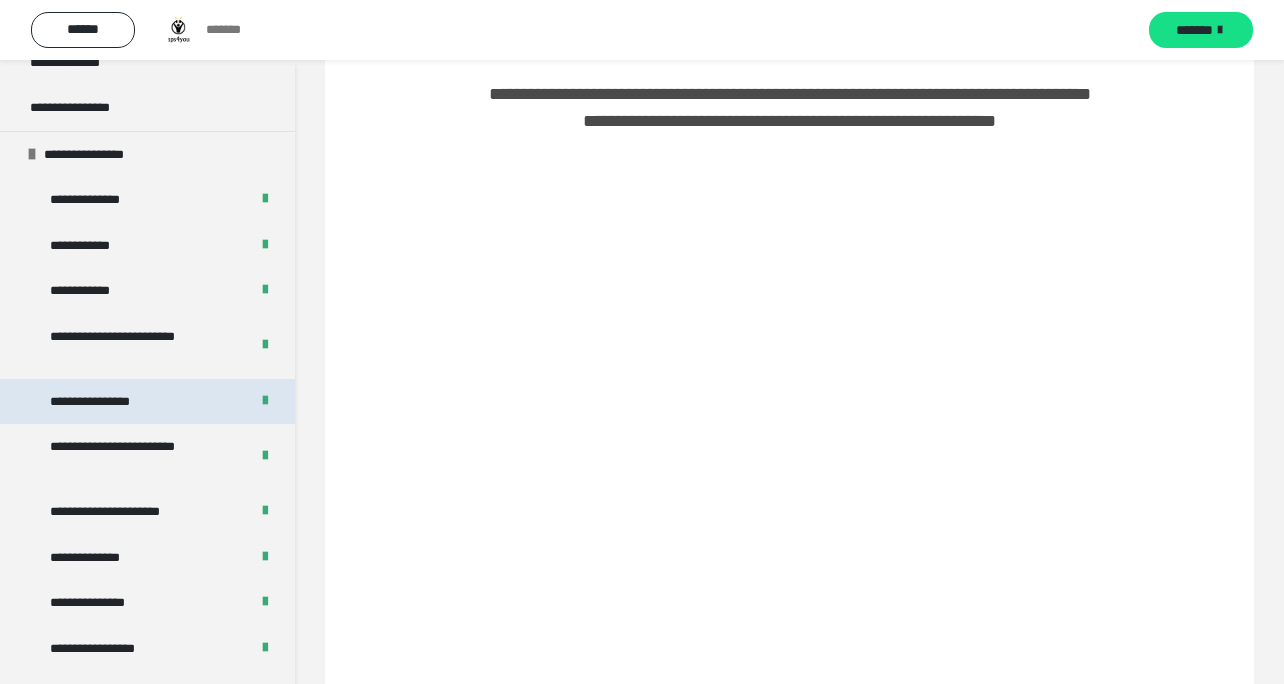 click on "**********" at bounding box center [147, 402] 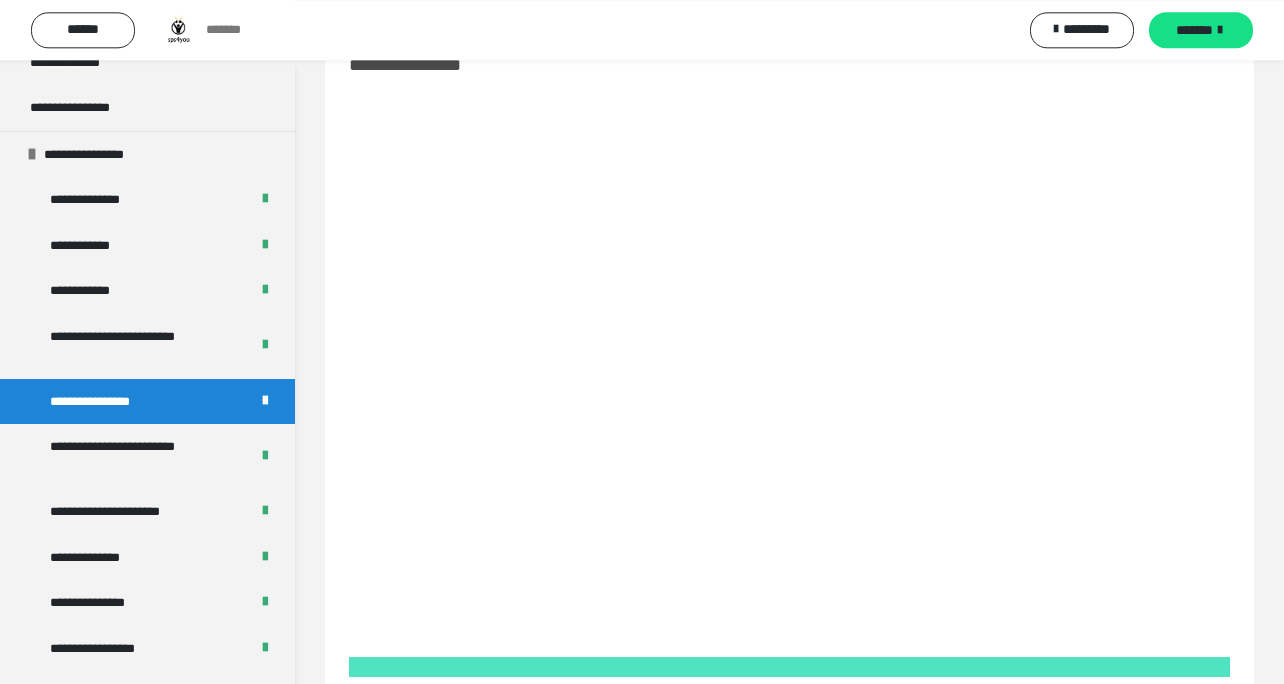 scroll, scrollTop: 105, scrollLeft: 0, axis: vertical 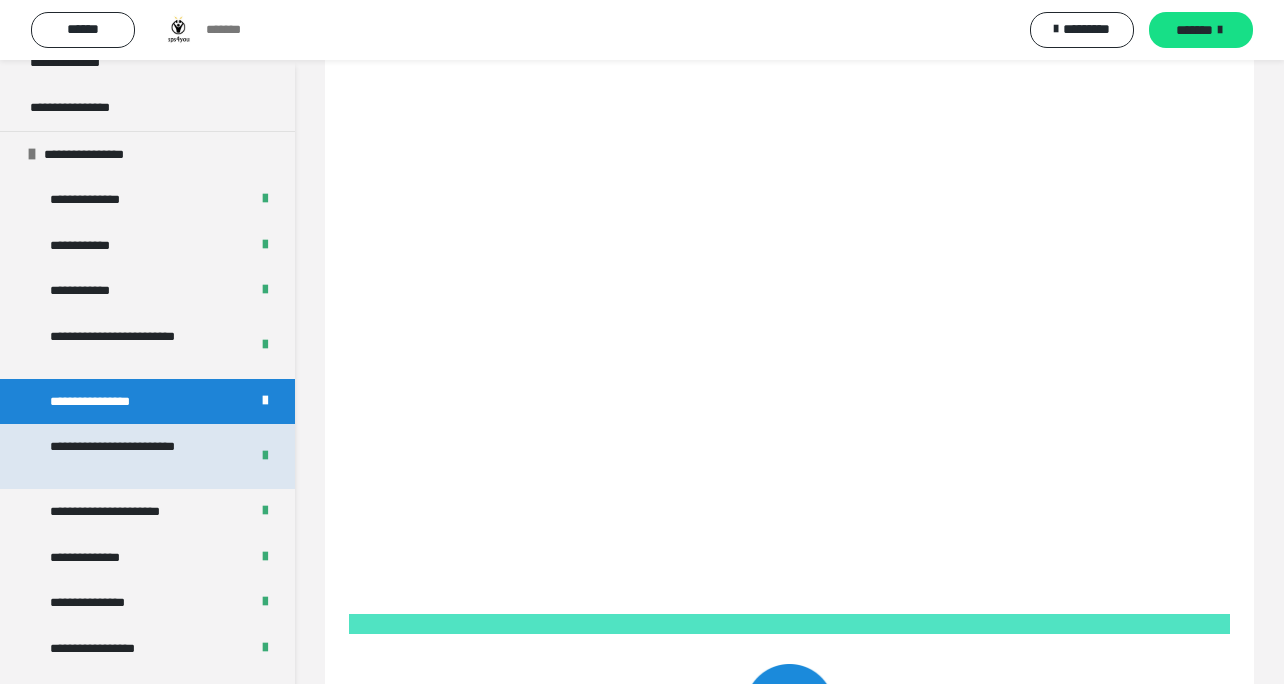 click on "**********" at bounding box center (133, 456) 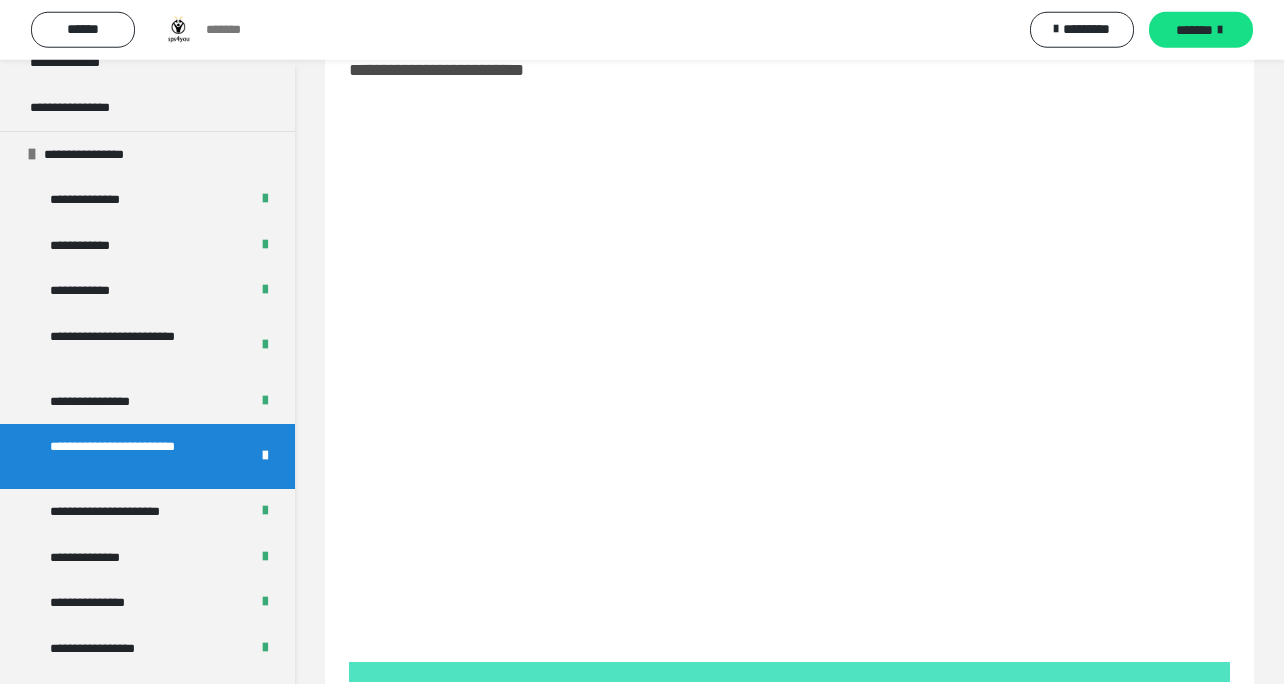 scroll, scrollTop: 105, scrollLeft: 0, axis: vertical 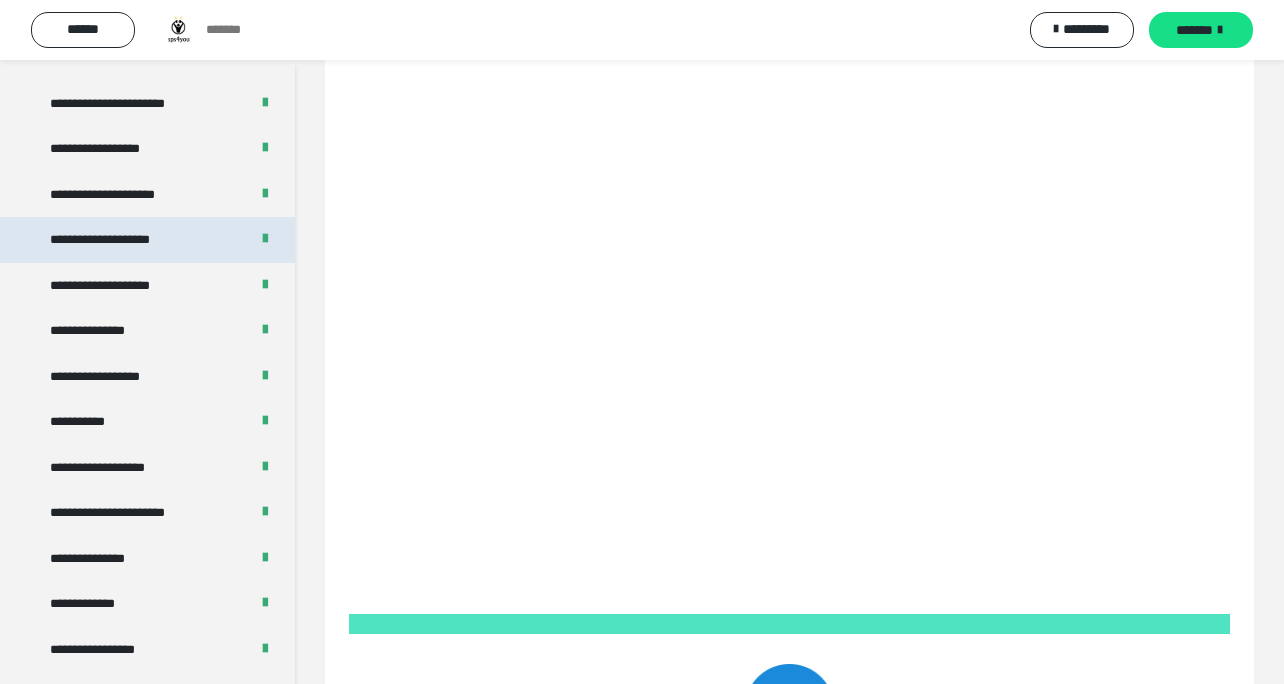 click on "**********" at bounding box center (118, 240) 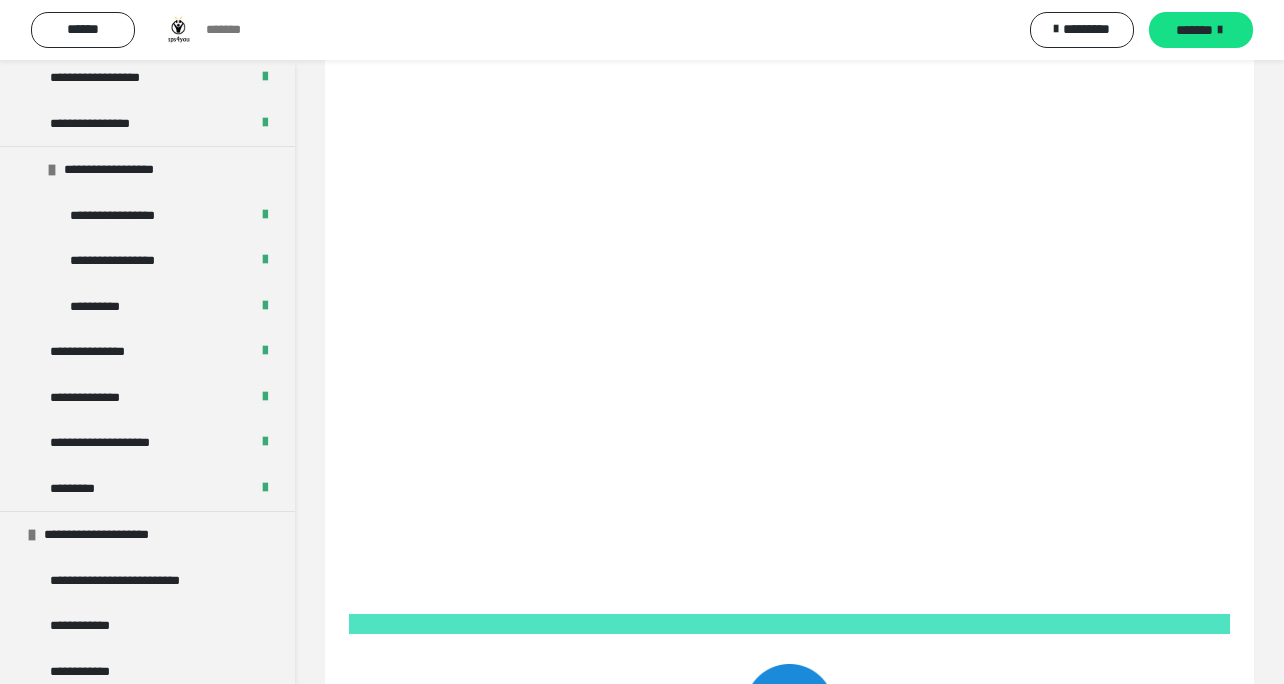 scroll, scrollTop: 1939, scrollLeft: 0, axis: vertical 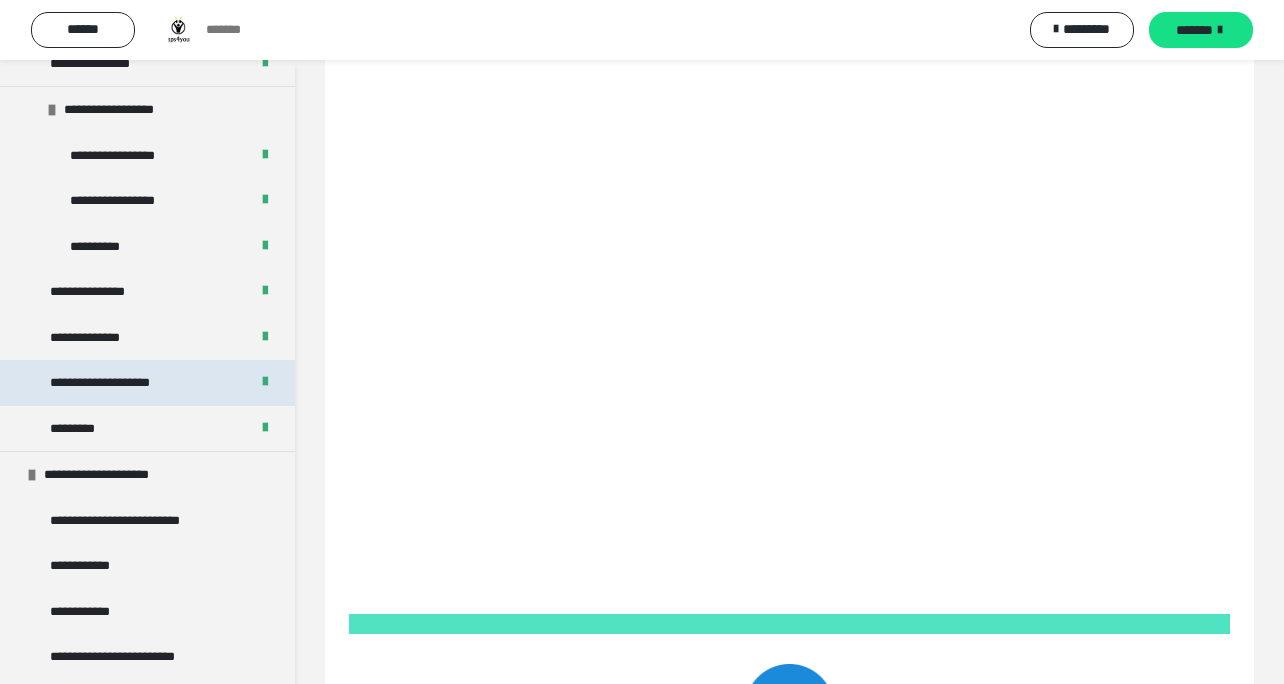 click on "**********" at bounding box center (126, 383) 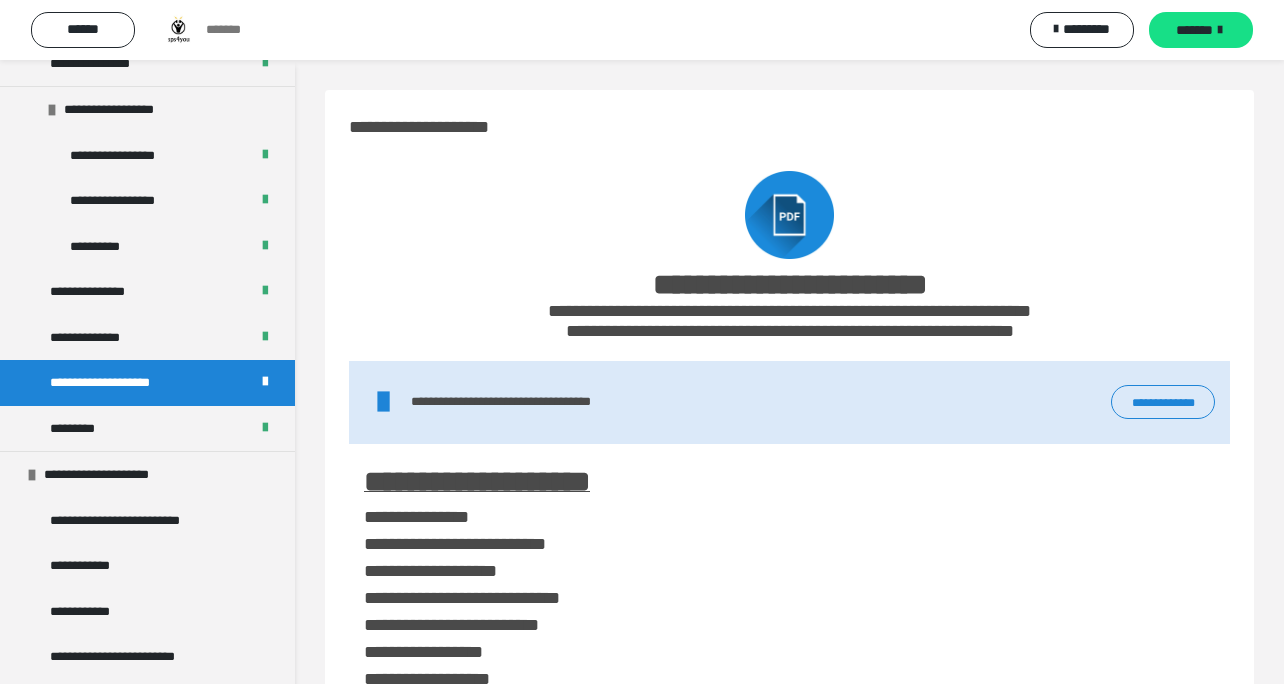 scroll, scrollTop: 105, scrollLeft: 0, axis: vertical 